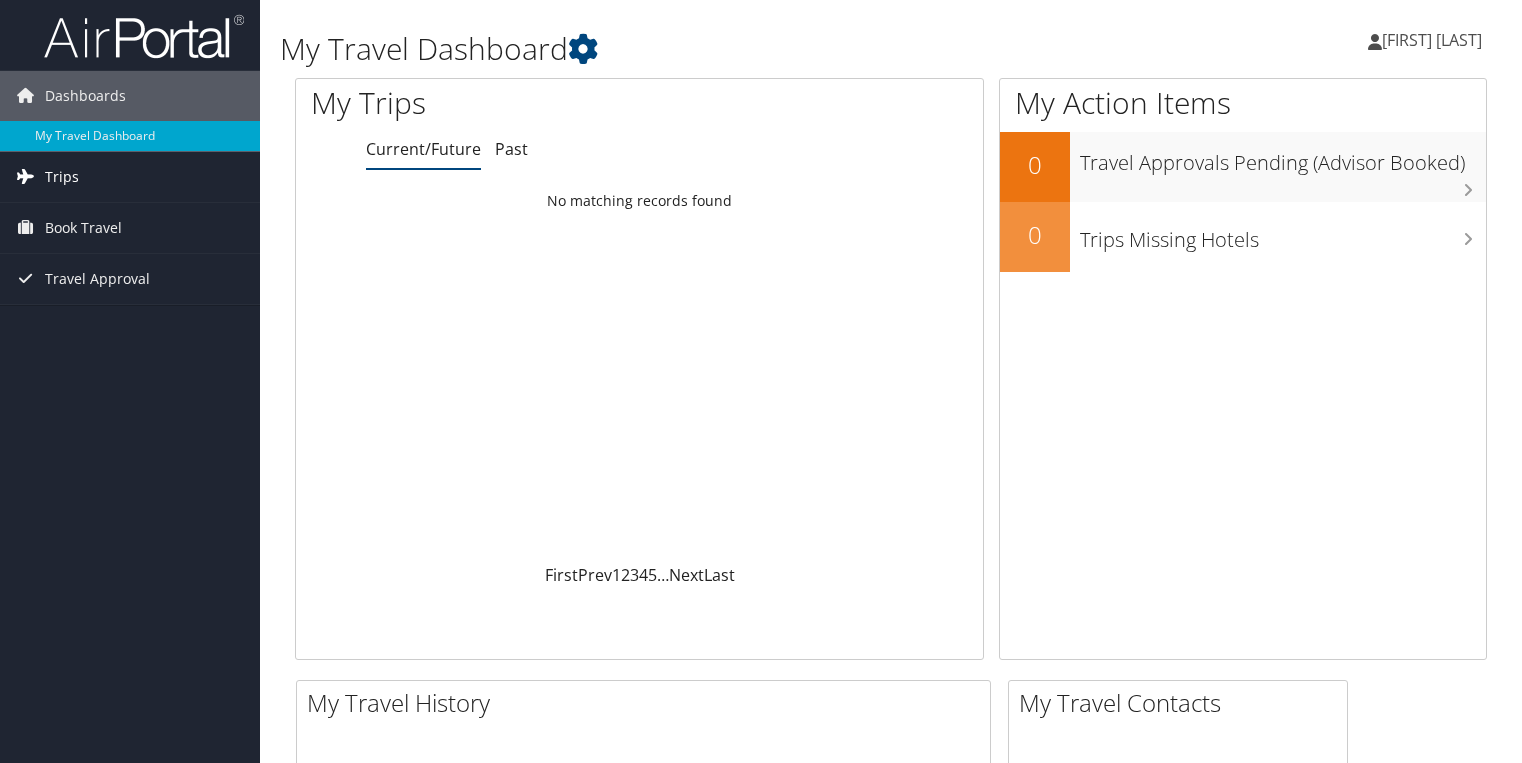 scroll, scrollTop: 0, scrollLeft: 0, axis: both 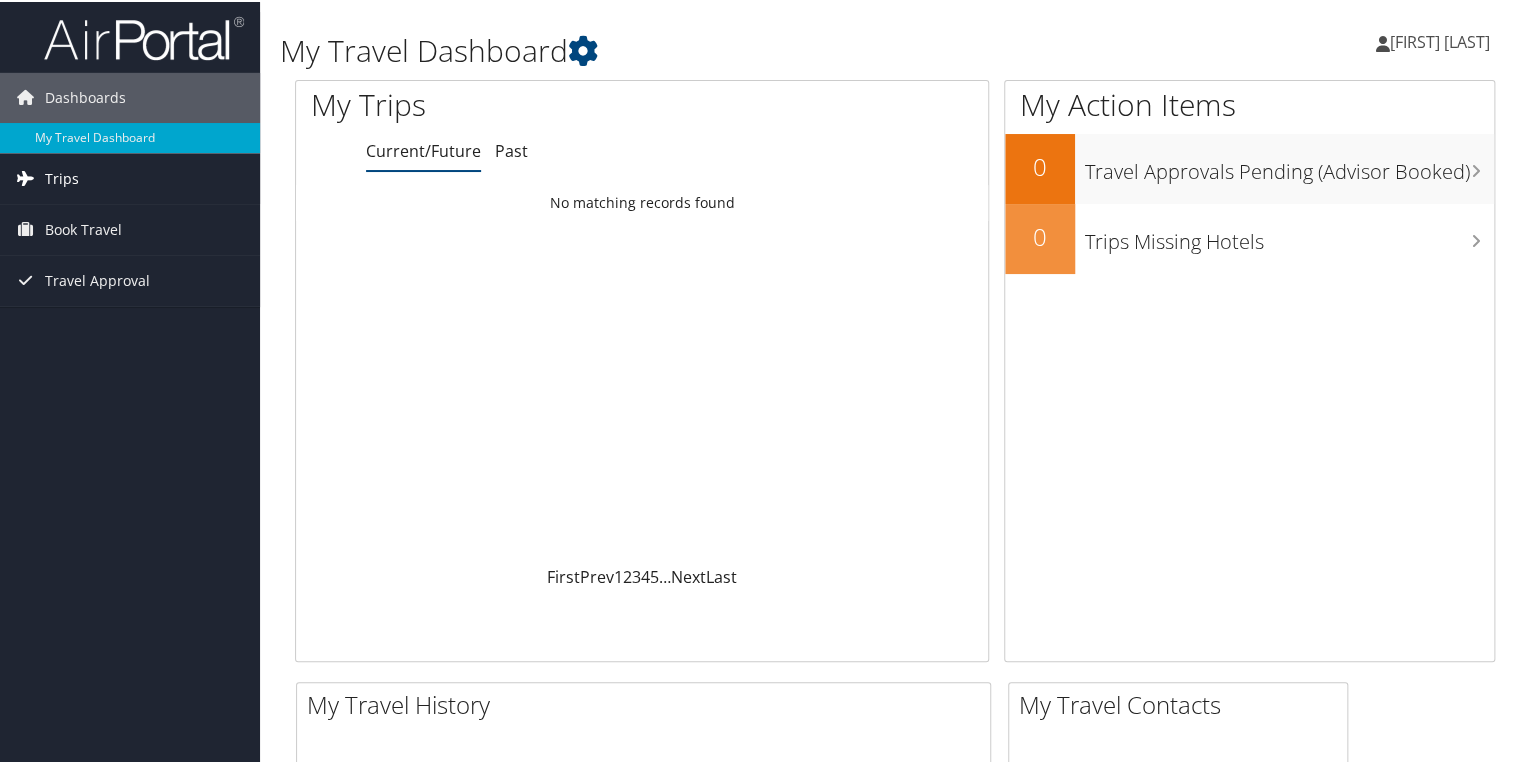 click on "Trips" at bounding box center (62, 177) 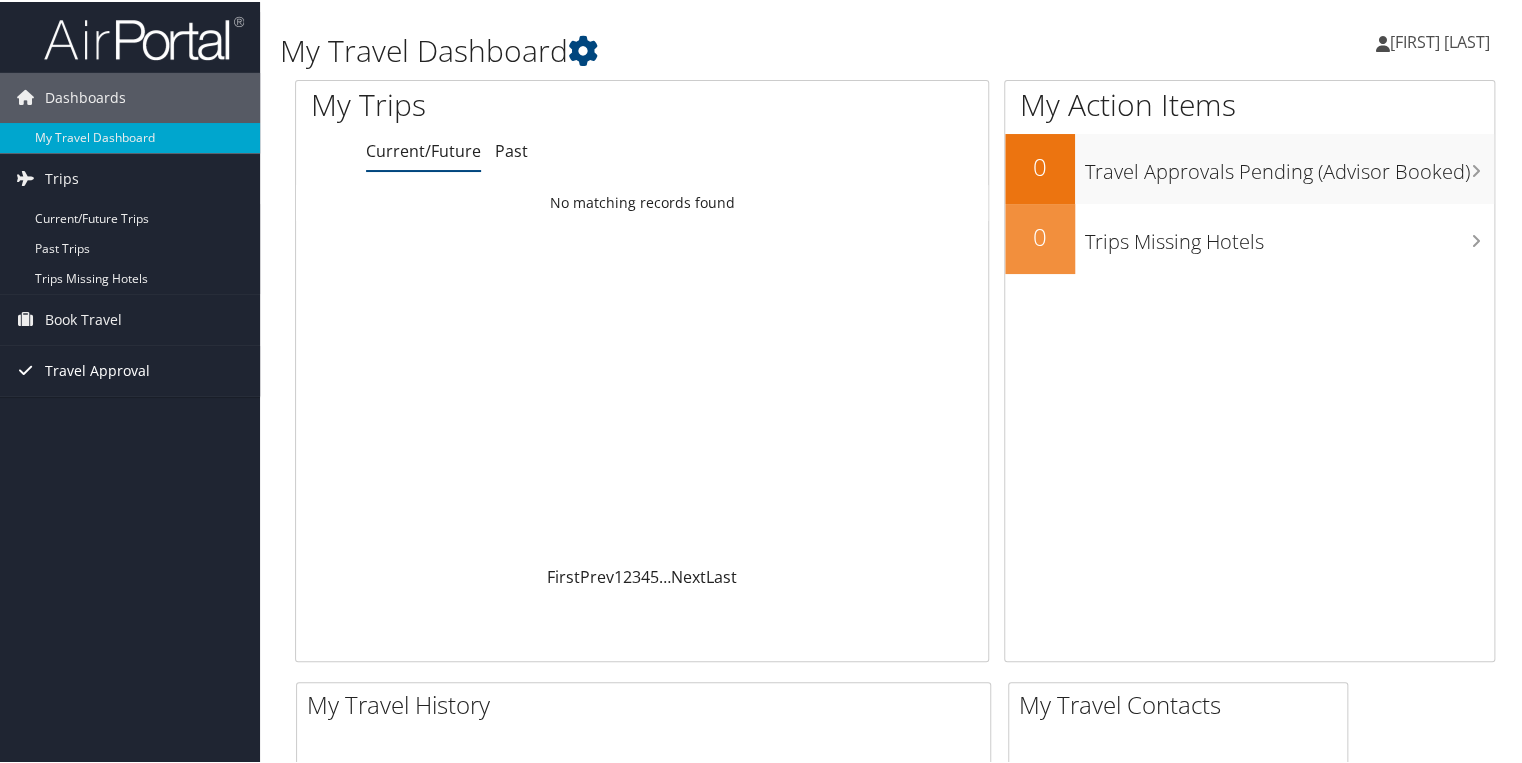 click on "Travel Approval" at bounding box center (97, 369) 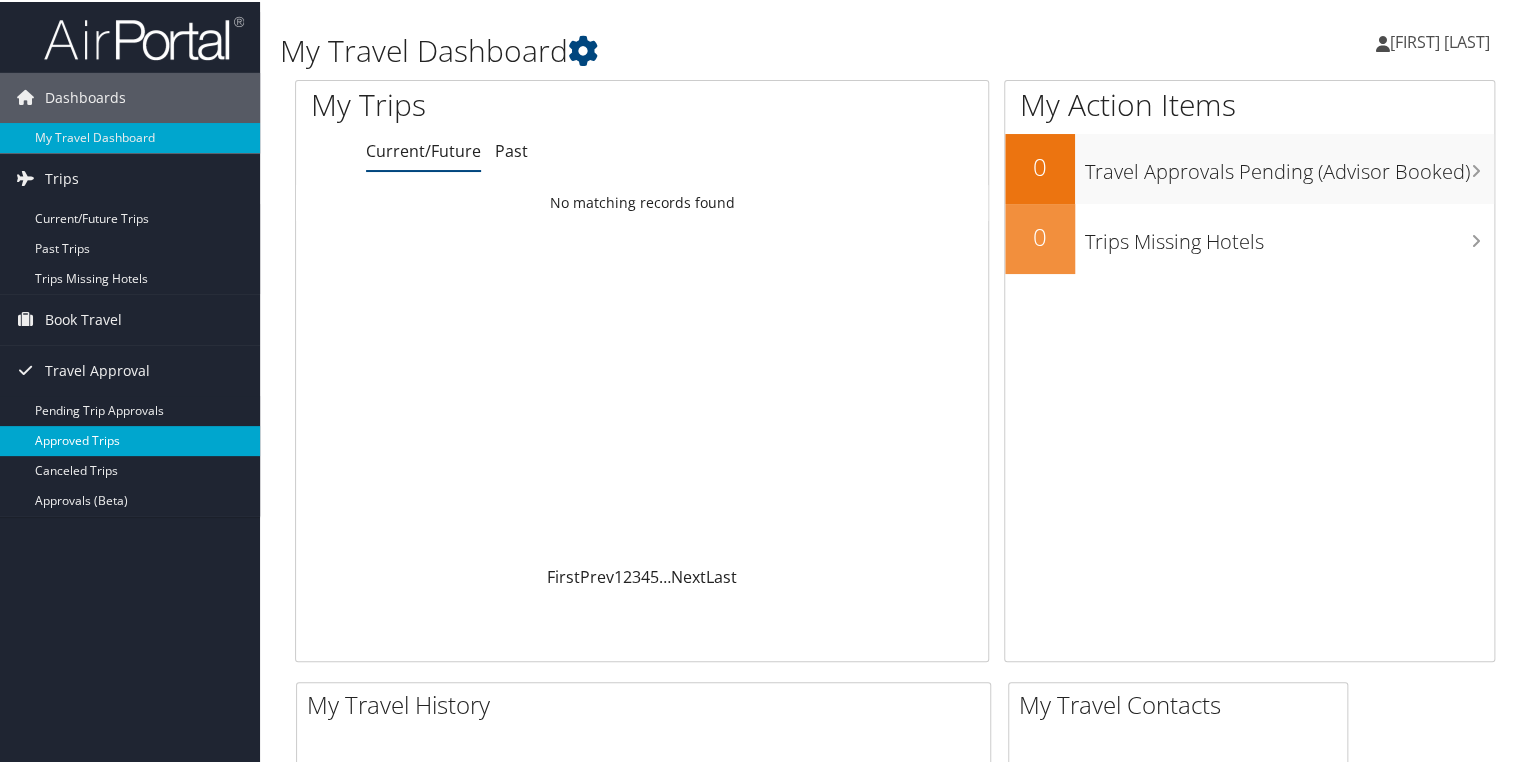 click on "Approved Trips" at bounding box center [130, 439] 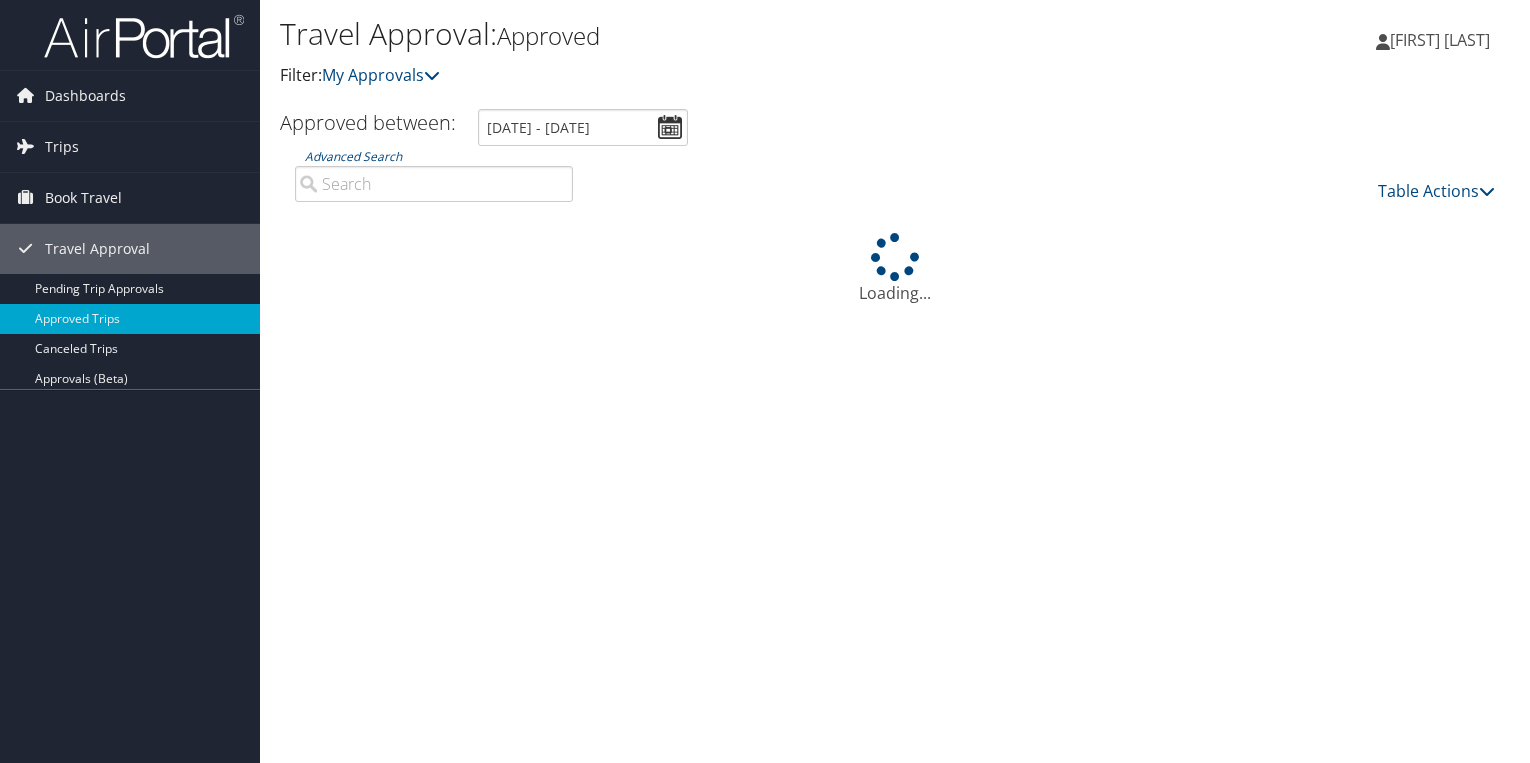 scroll, scrollTop: 0, scrollLeft: 0, axis: both 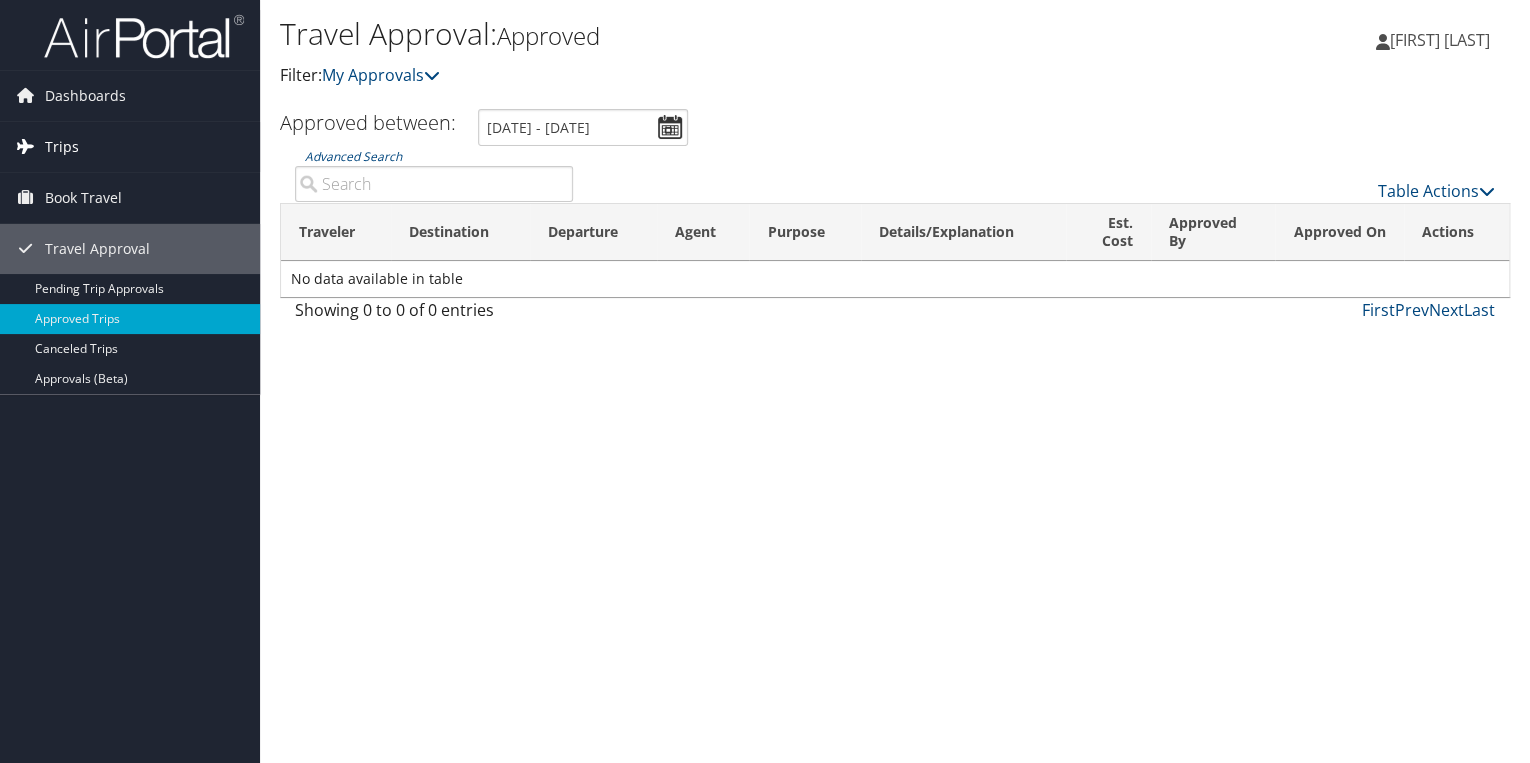click on "Trips" at bounding box center (130, 147) 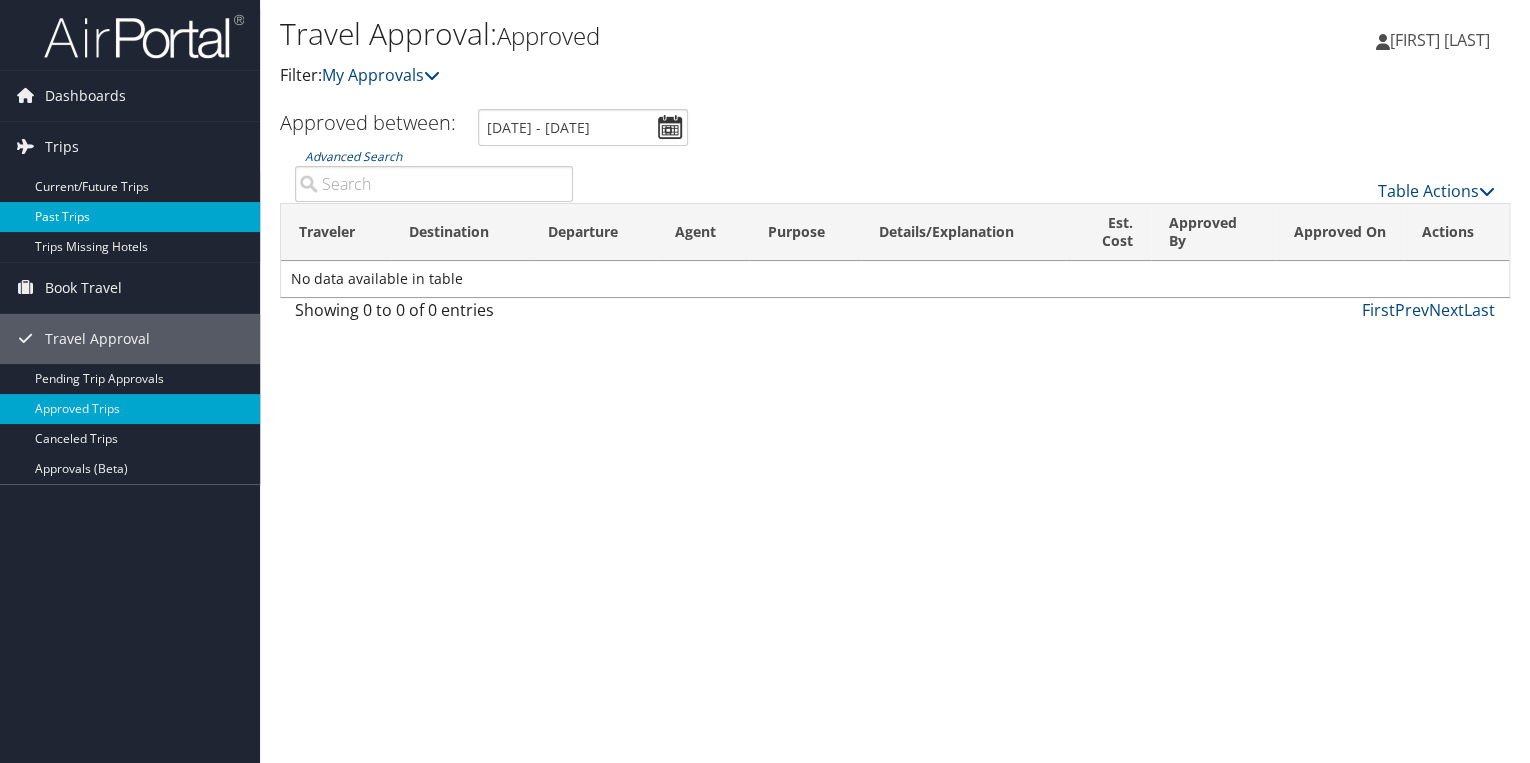 click on "Past Trips" at bounding box center (130, 217) 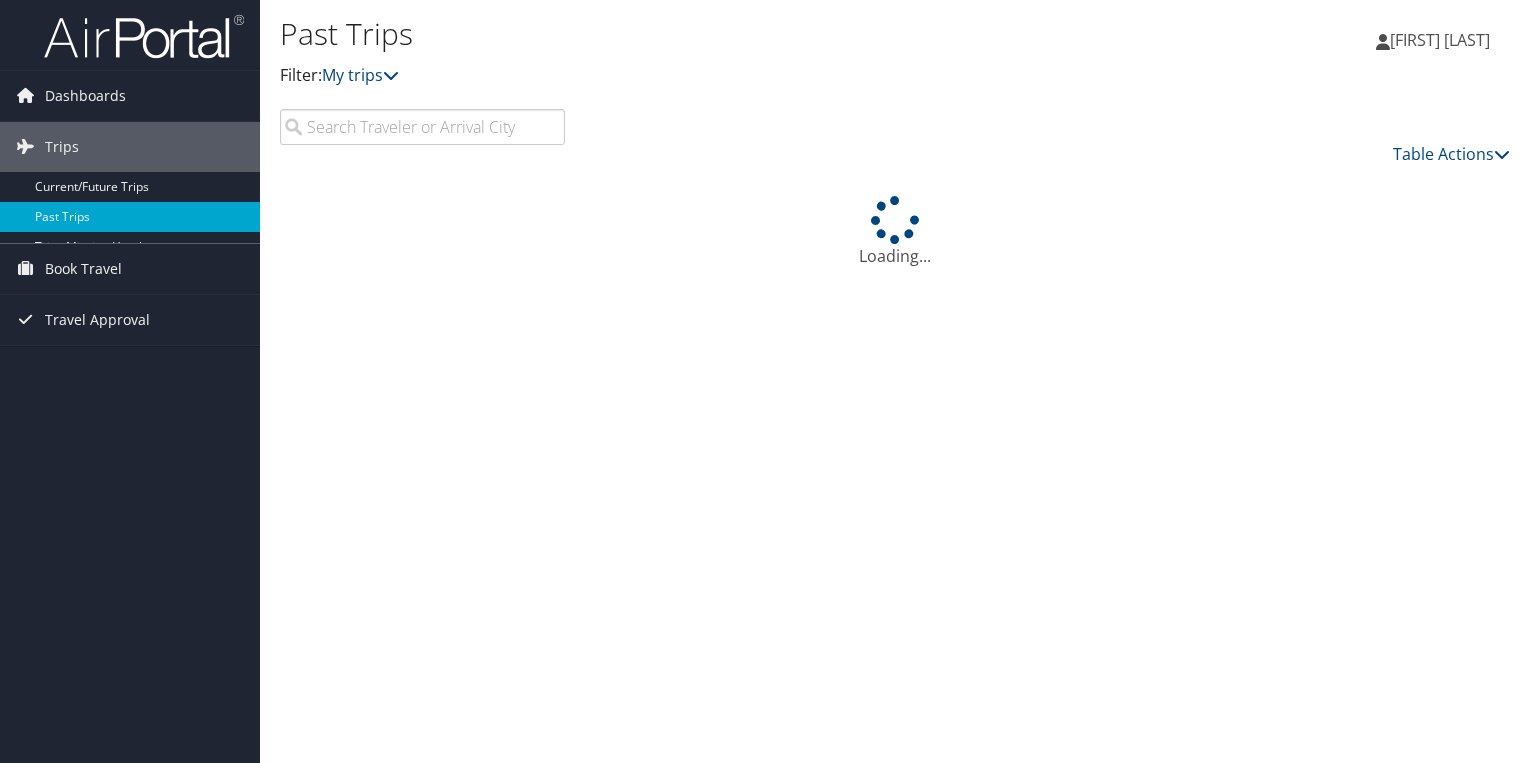 scroll, scrollTop: 0, scrollLeft: 0, axis: both 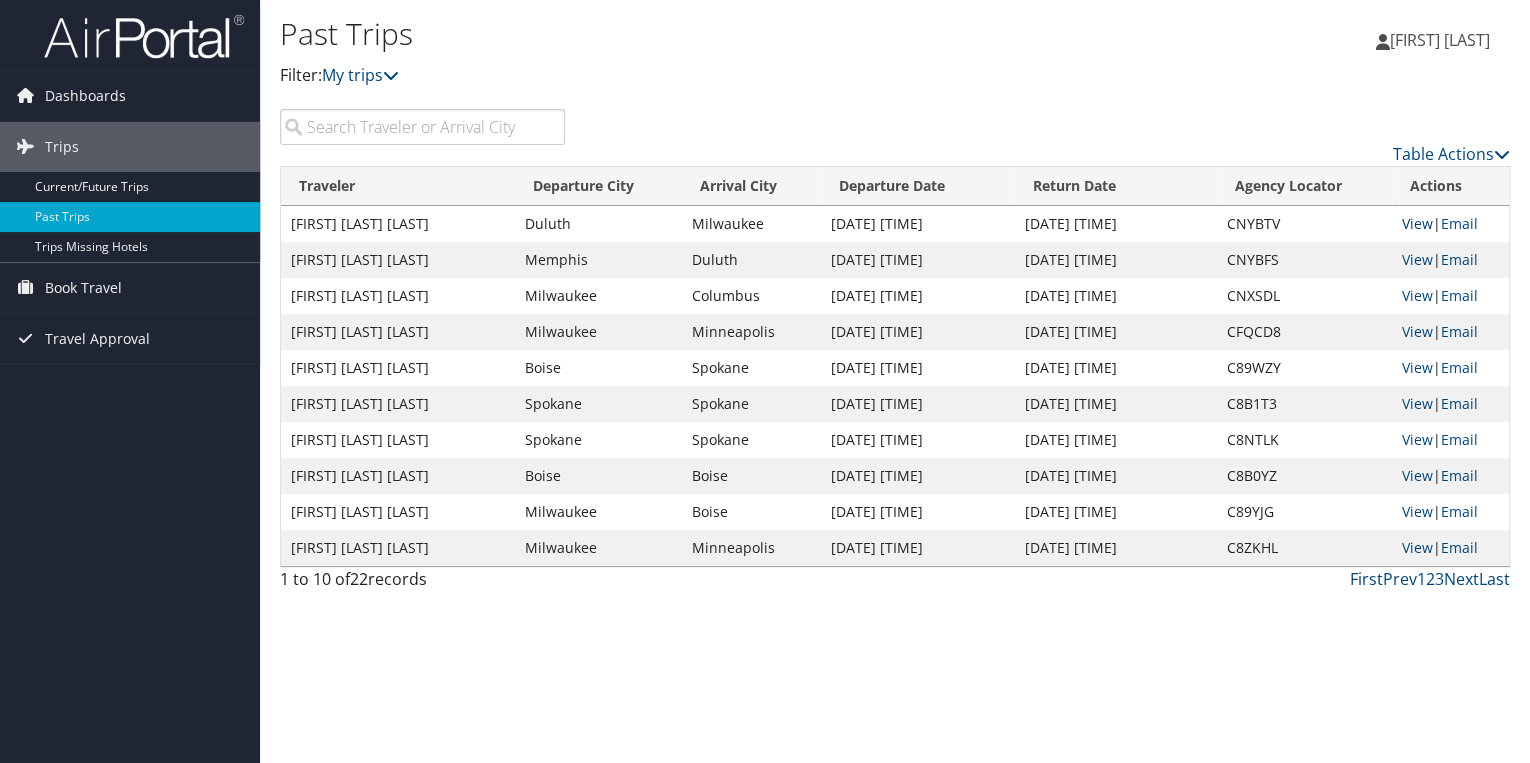 click on "View" at bounding box center (1417, 223) 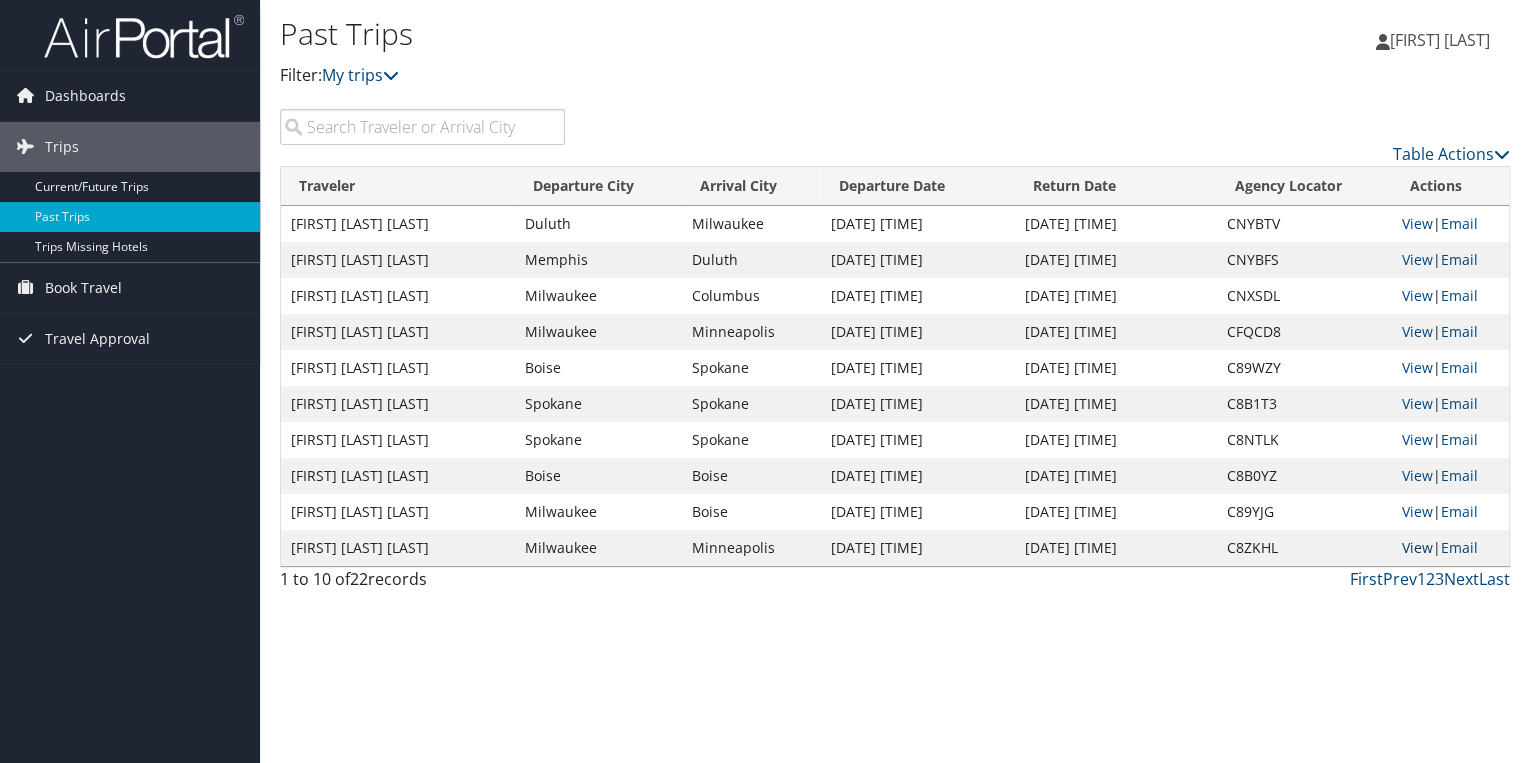 click on "View" at bounding box center (1417, 547) 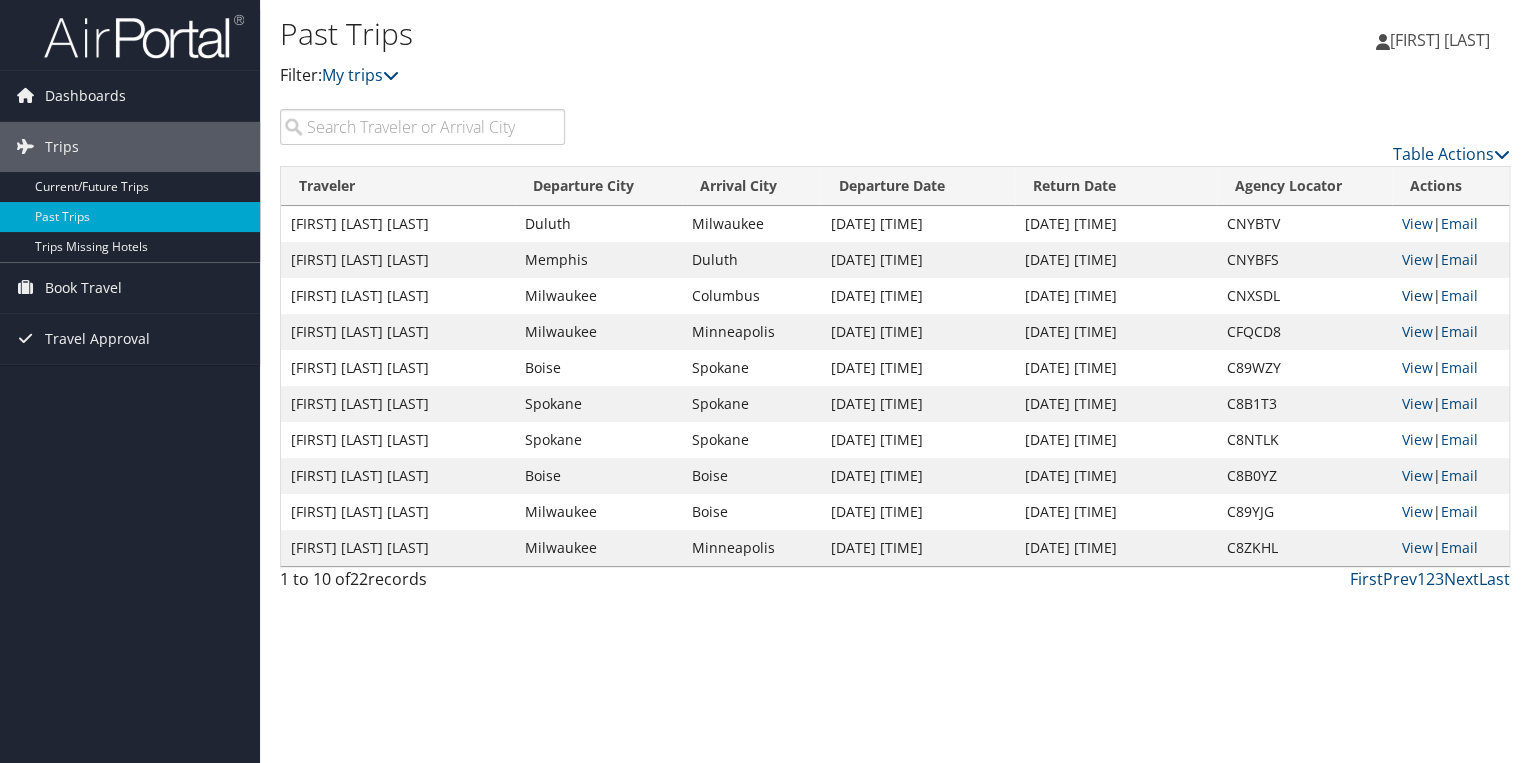 click on "View" at bounding box center (1417, 295) 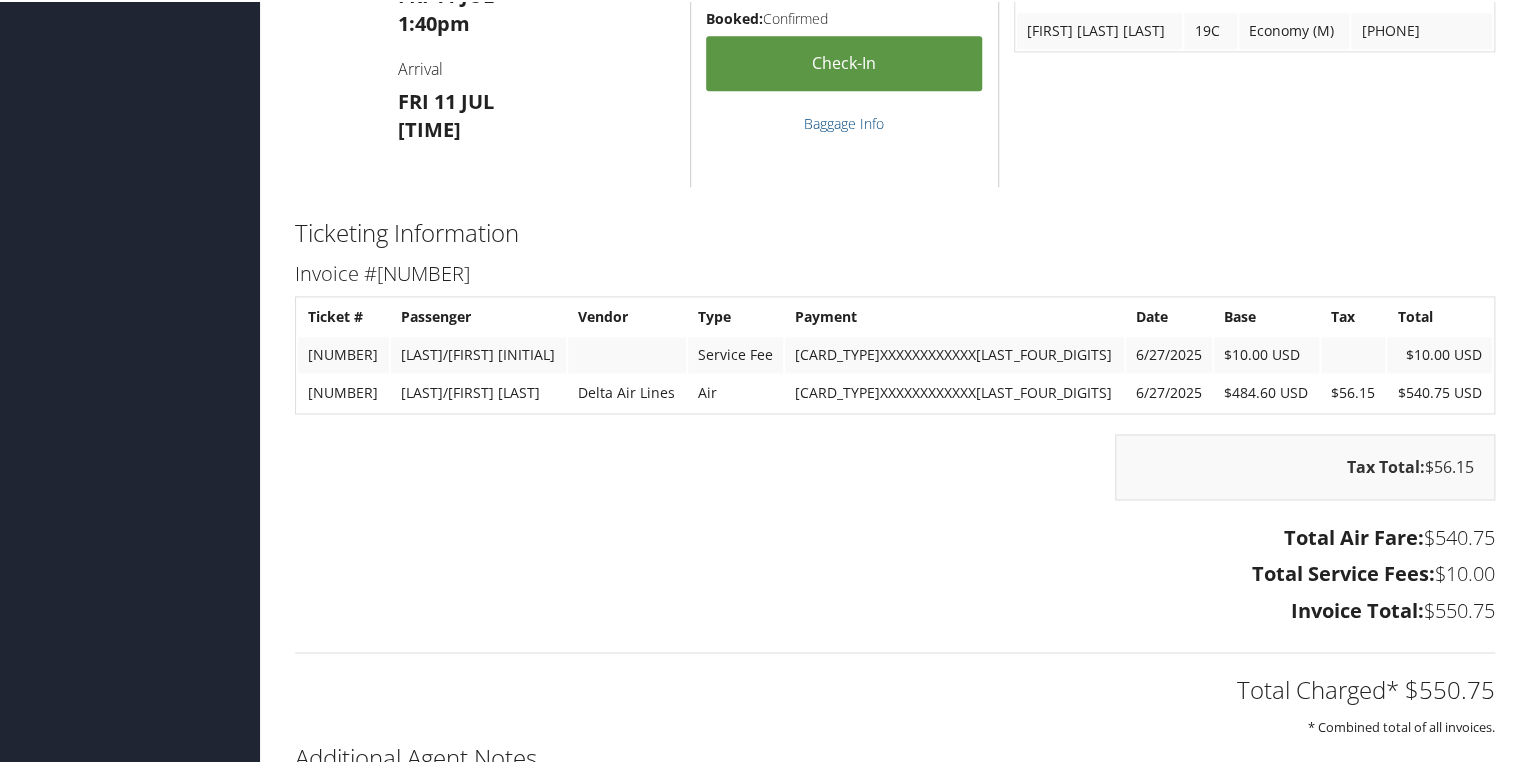 scroll, scrollTop: 1306, scrollLeft: 0, axis: vertical 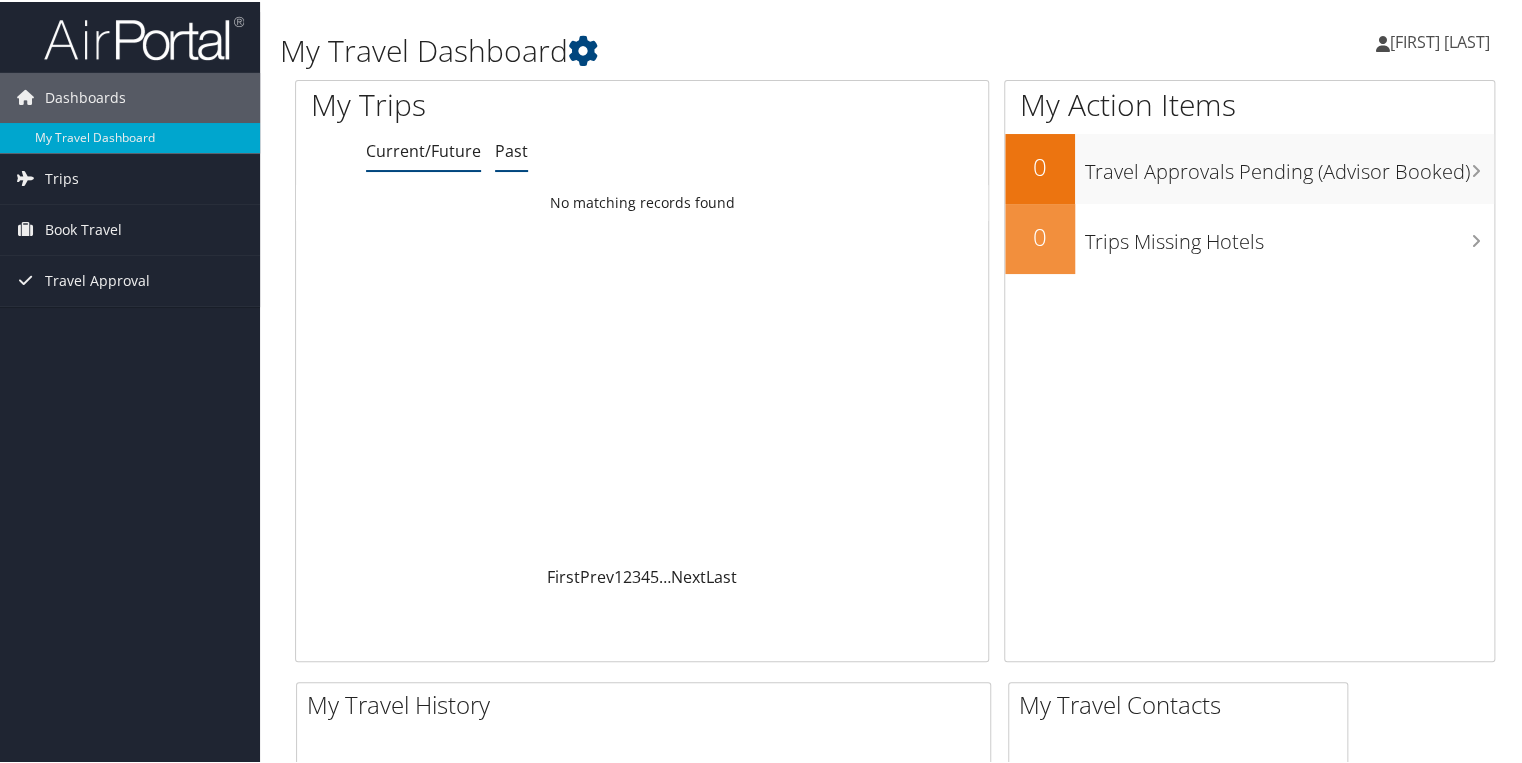 click on "Past" at bounding box center (511, 149) 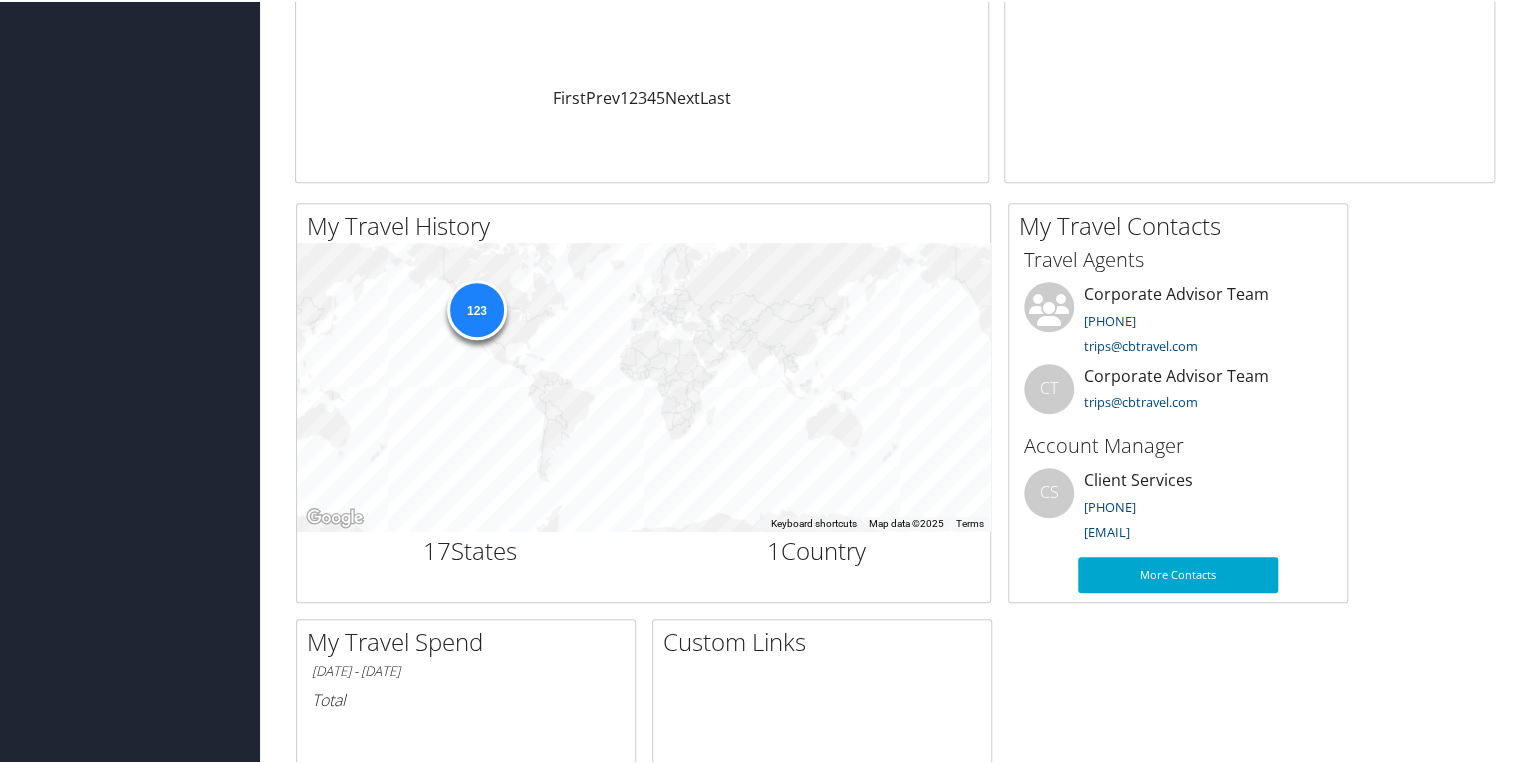 scroll, scrollTop: 480, scrollLeft: 0, axis: vertical 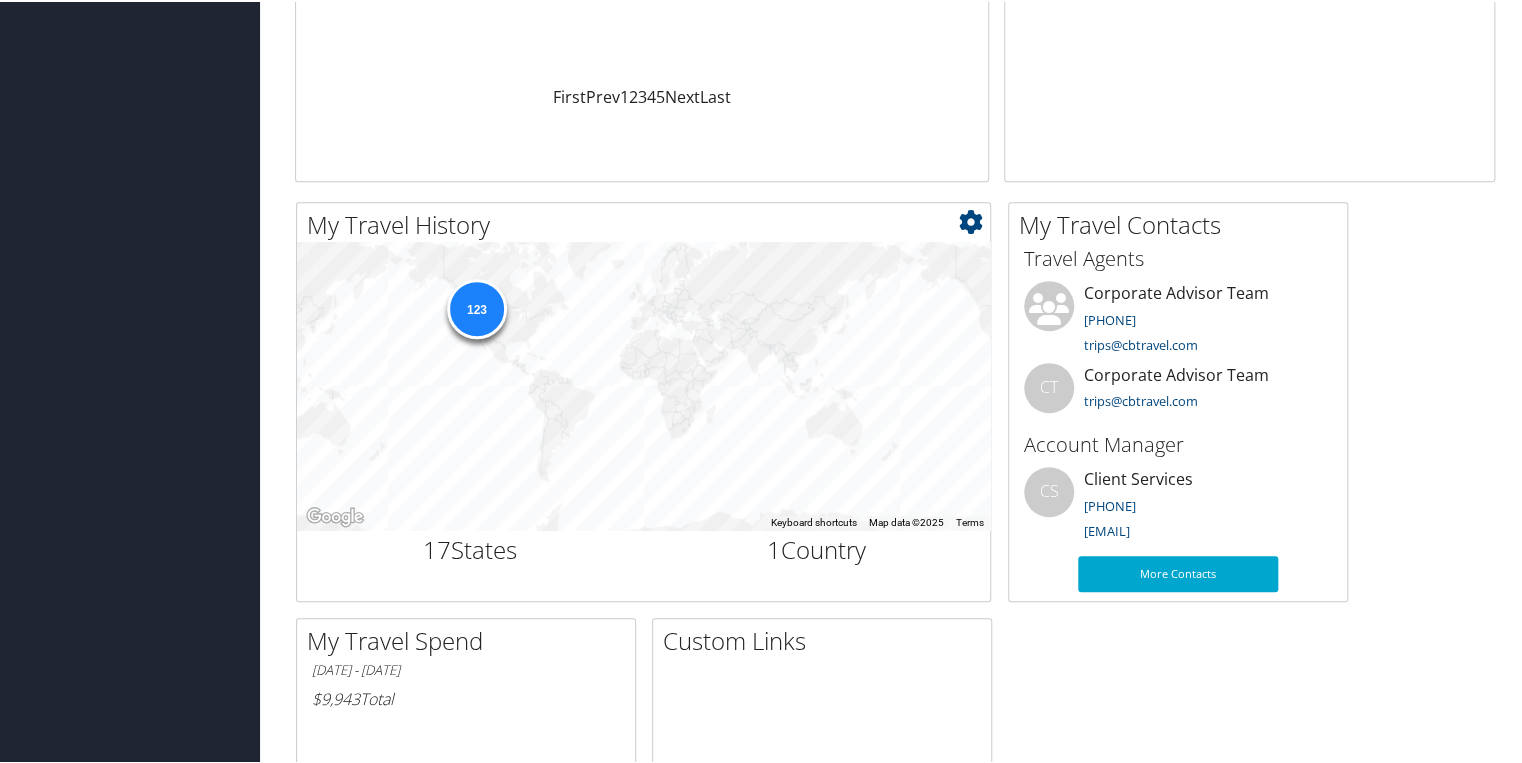 click on "123" at bounding box center (476, 307) 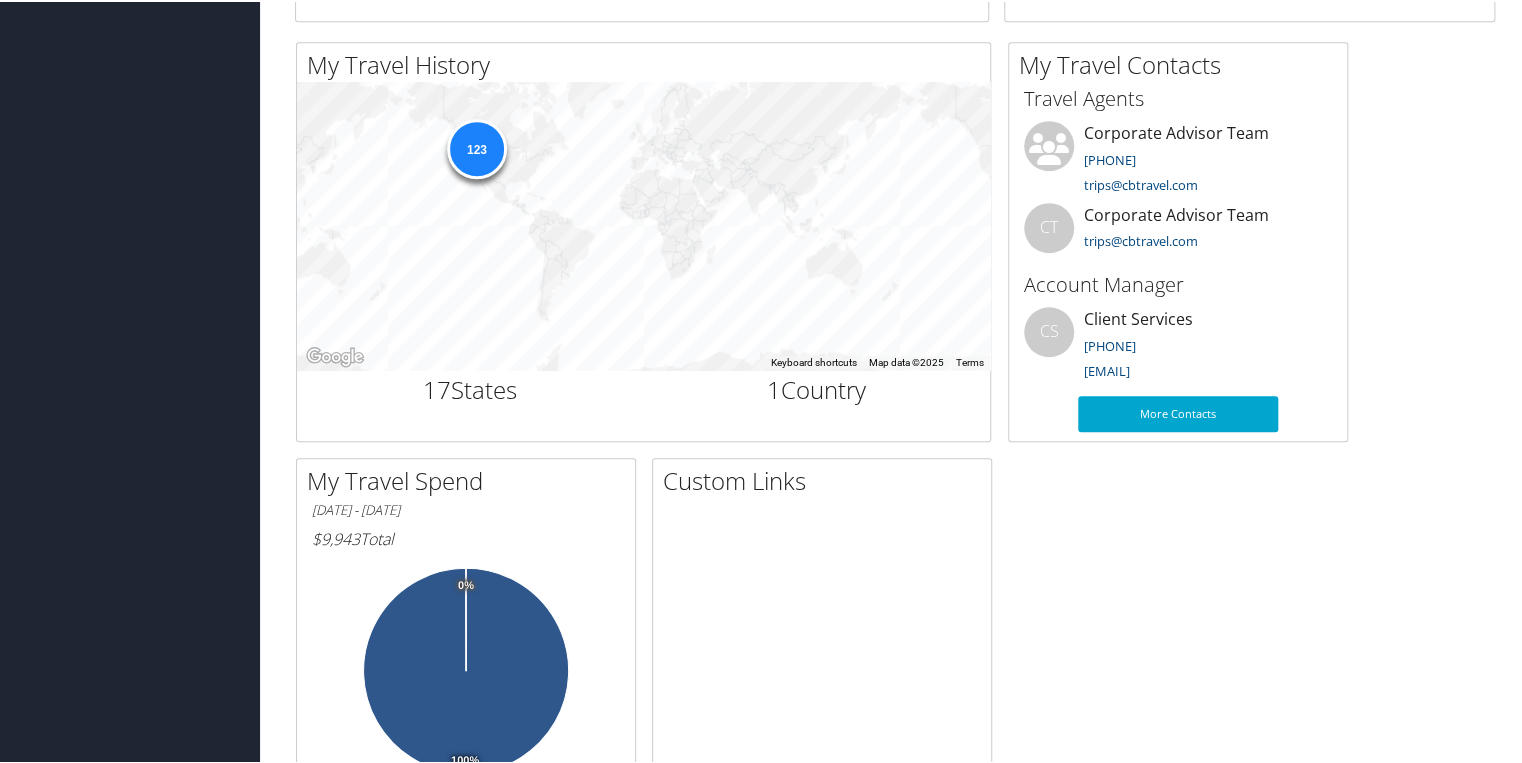 scroll, scrollTop: 767, scrollLeft: 0, axis: vertical 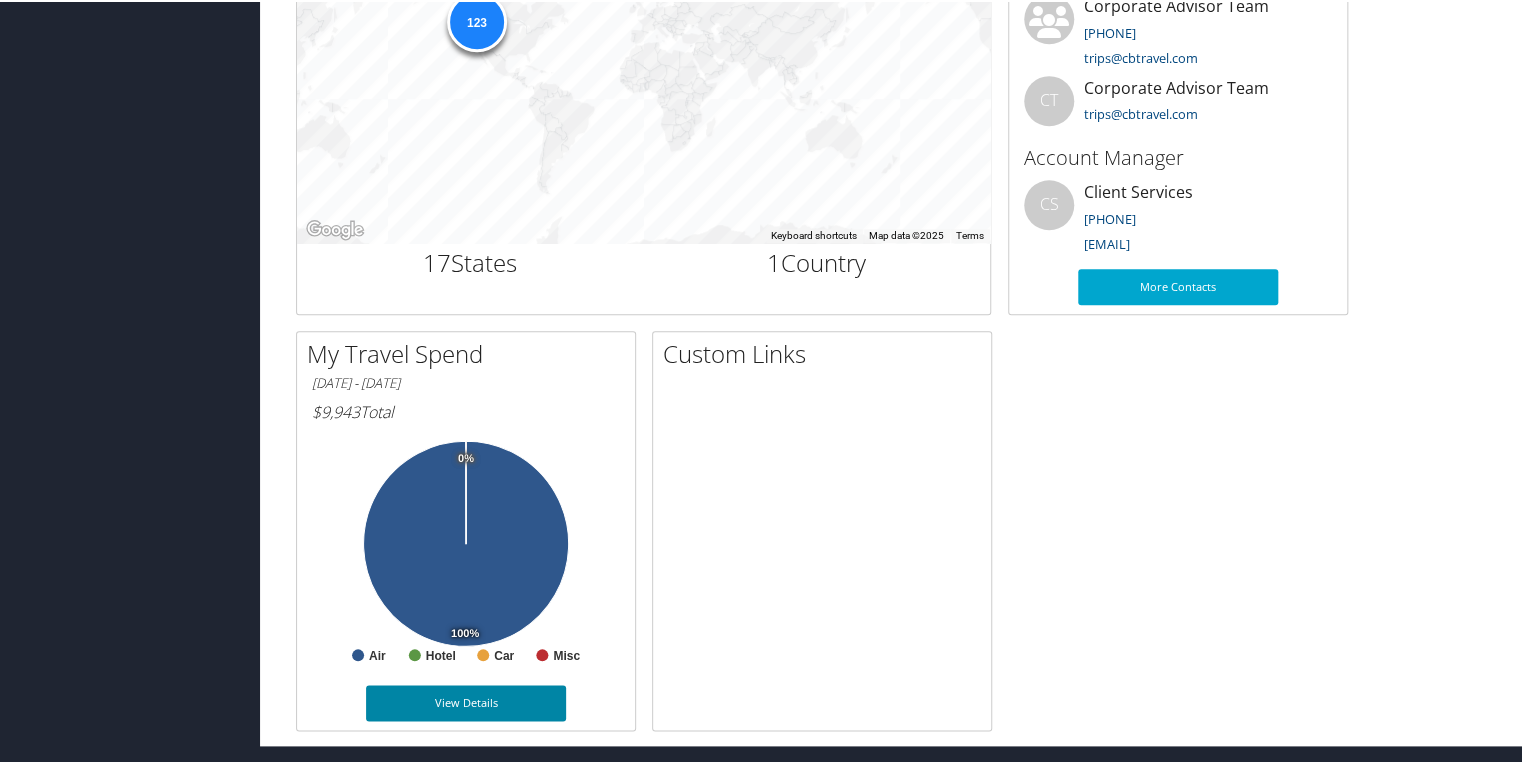 click on "View Details" at bounding box center [466, 701] 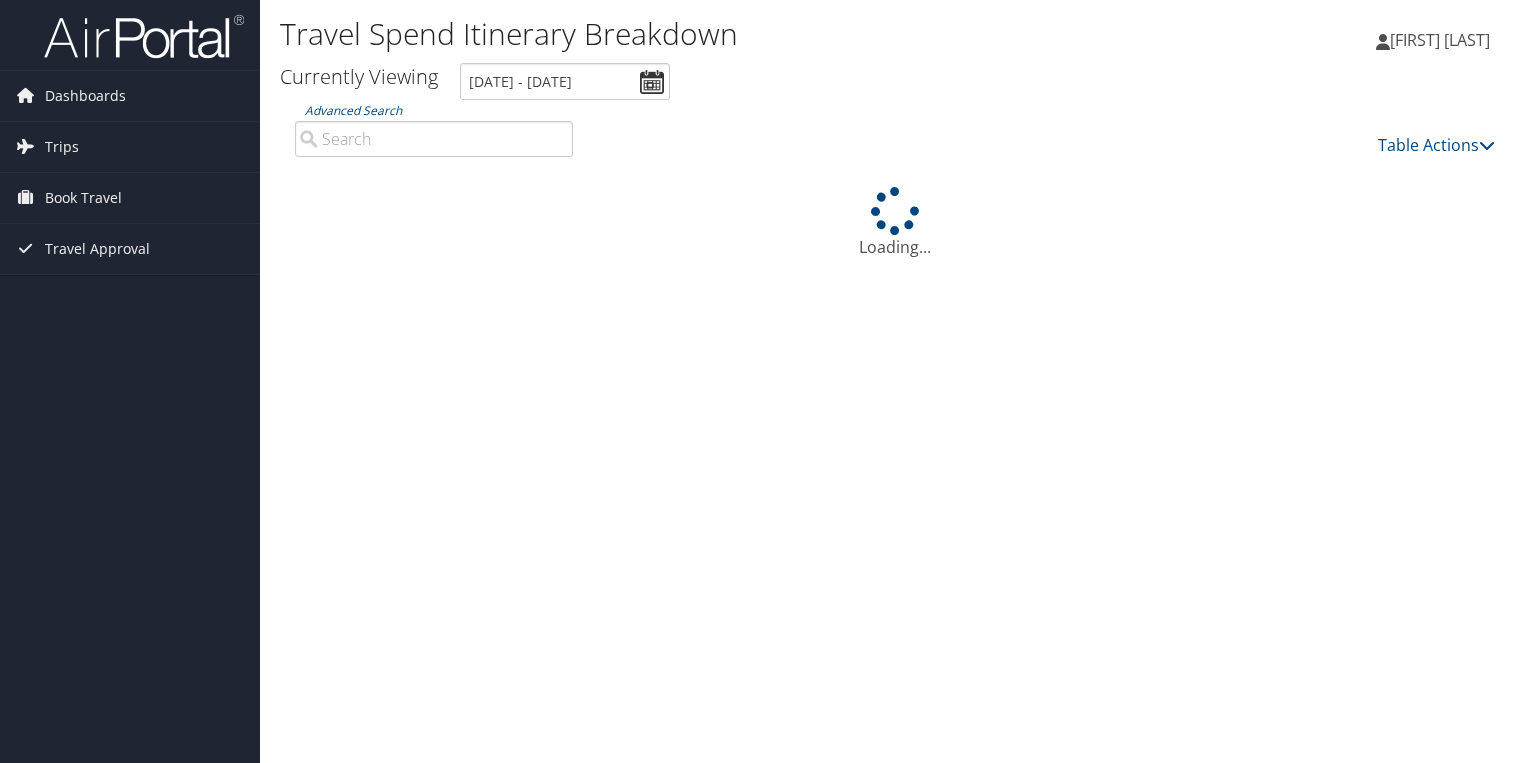 scroll, scrollTop: 0, scrollLeft: 0, axis: both 